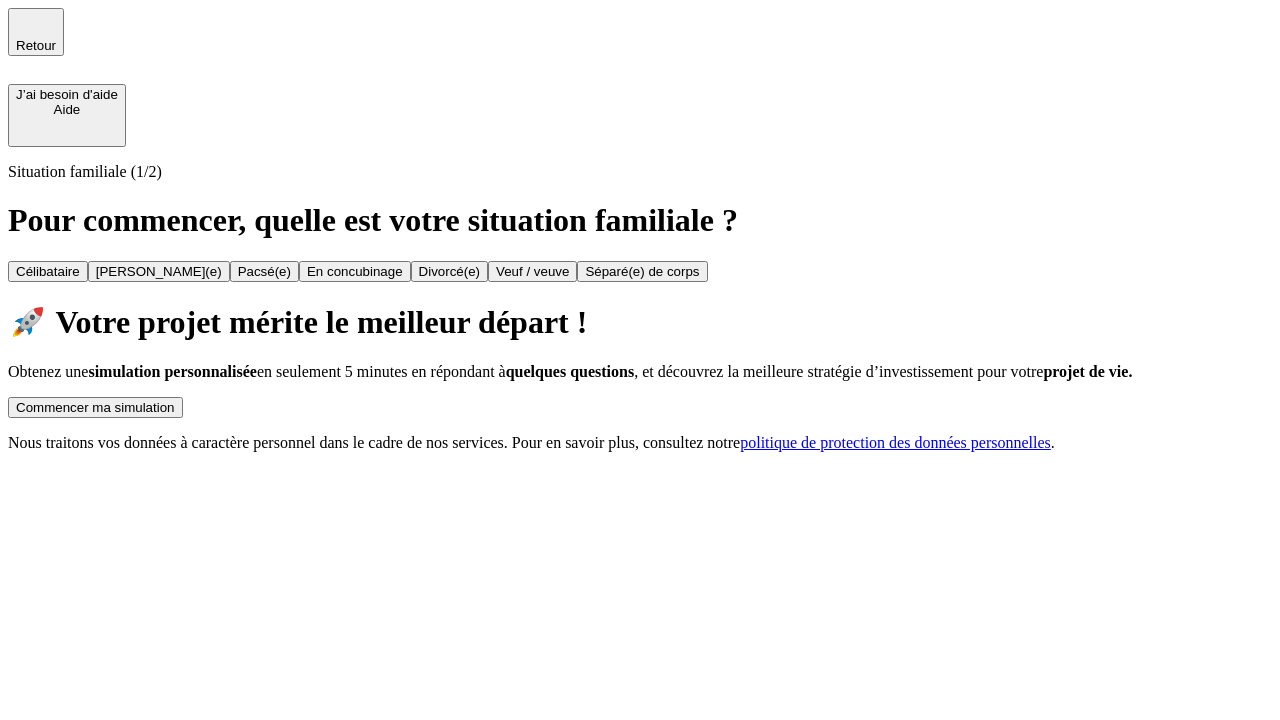 scroll, scrollTop: 0, scrollLeft: 0, axis: both 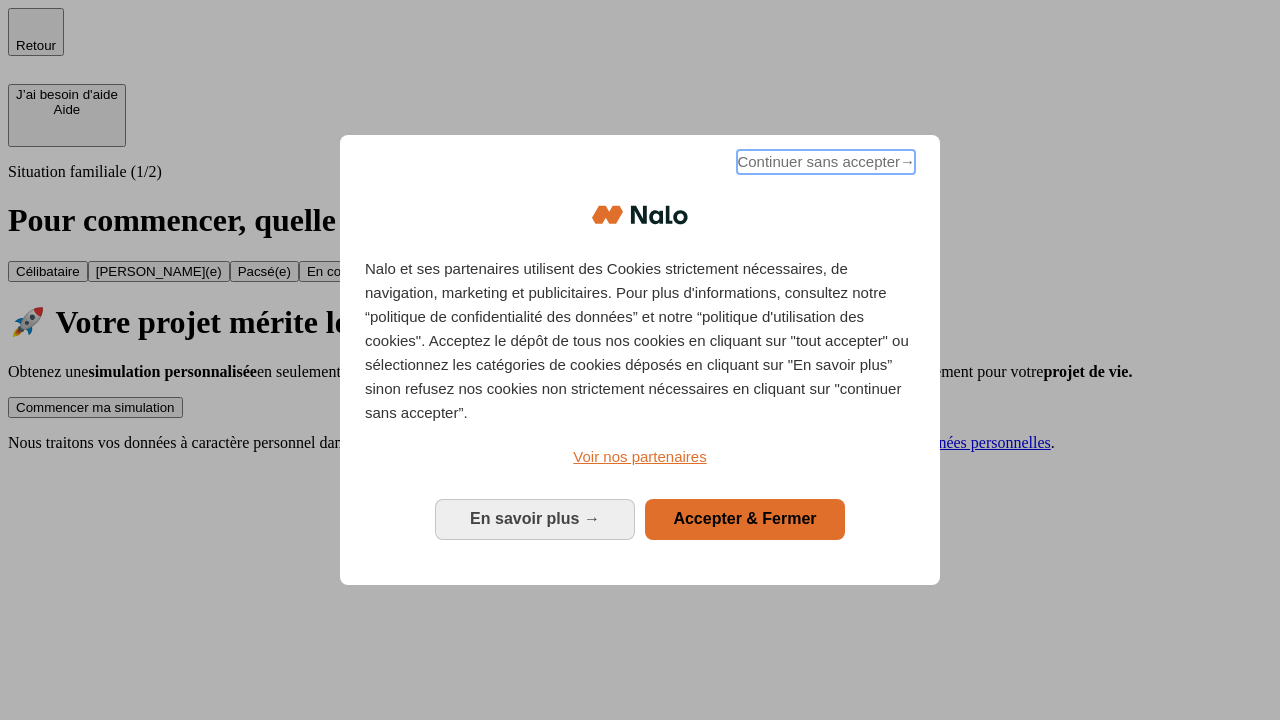 click on "Continuer sans accepter  →" at bounding box center (826, 162) 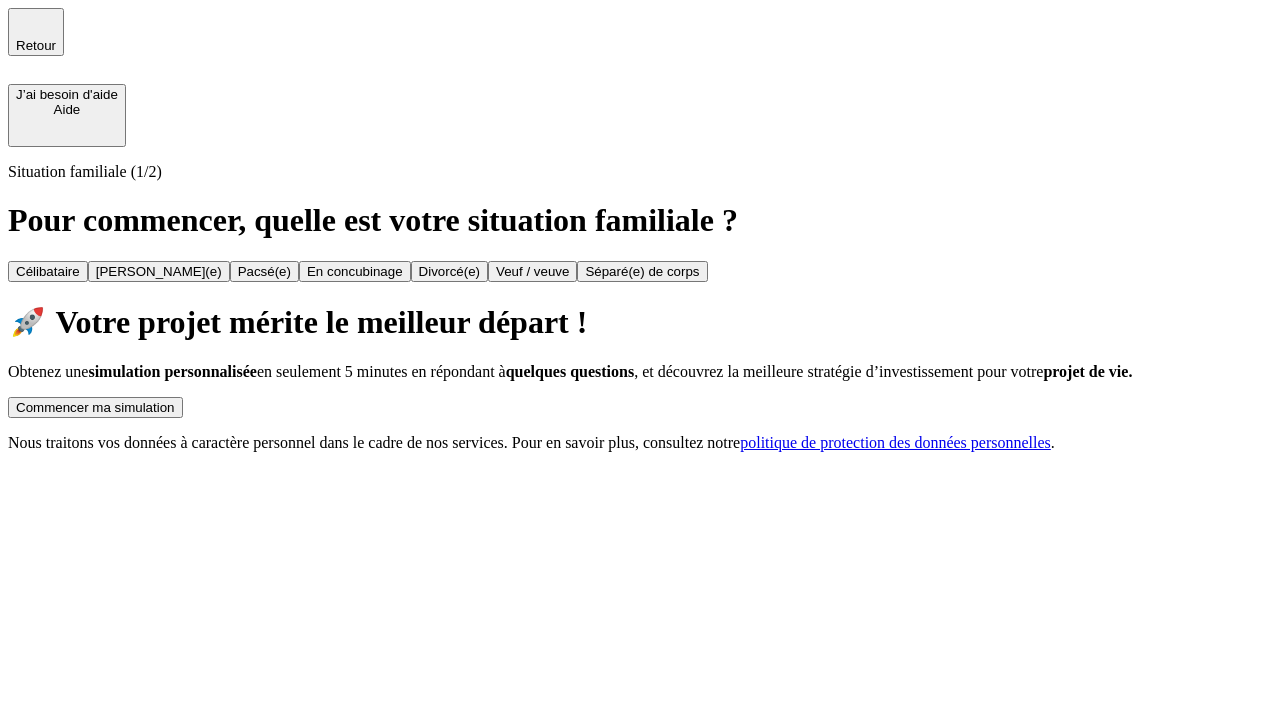 click on "Commencer ma simulation" at bounding box center [95, 407] 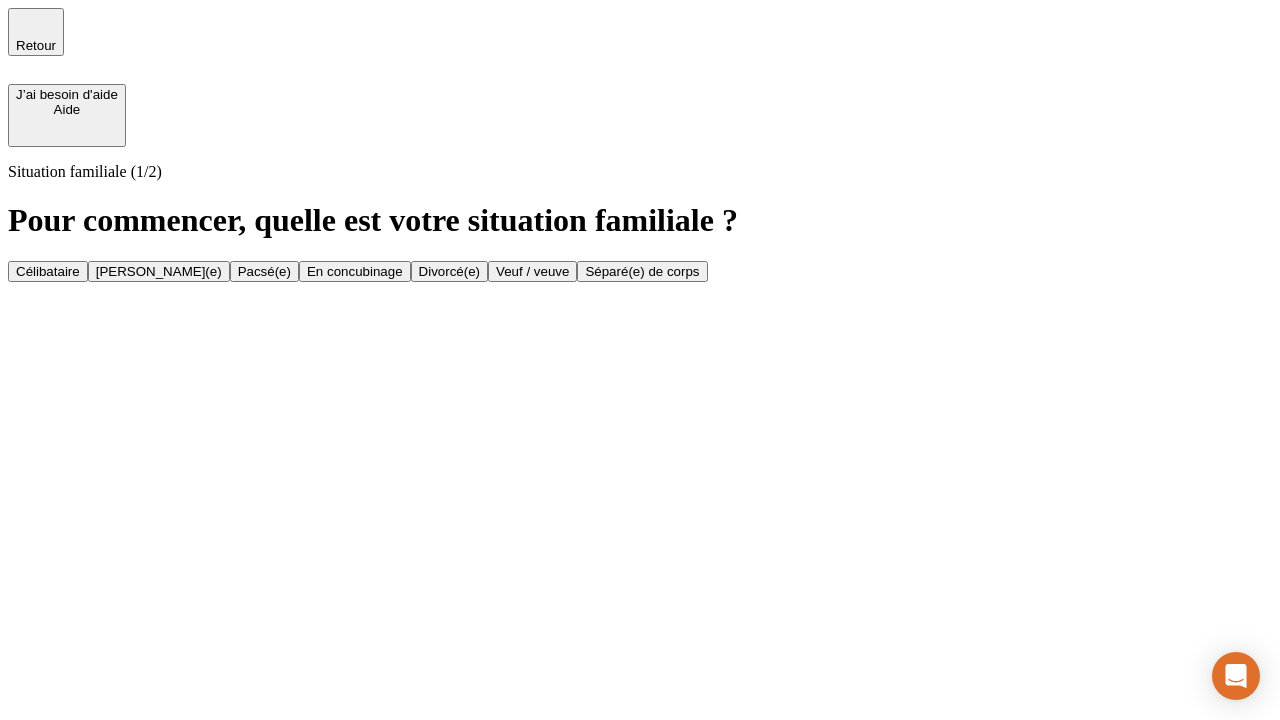 click on "En concubinage" at bounding box center [355, 271] 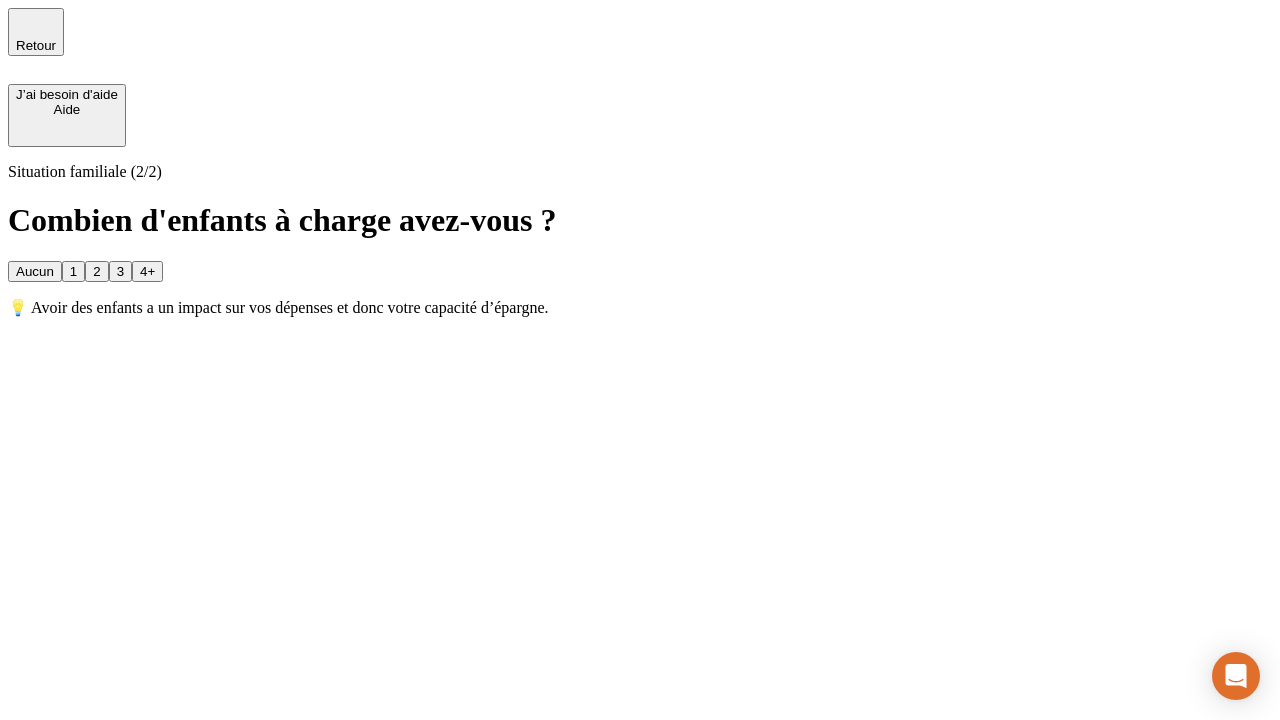 click on "2" at bounding box center [96, 271] 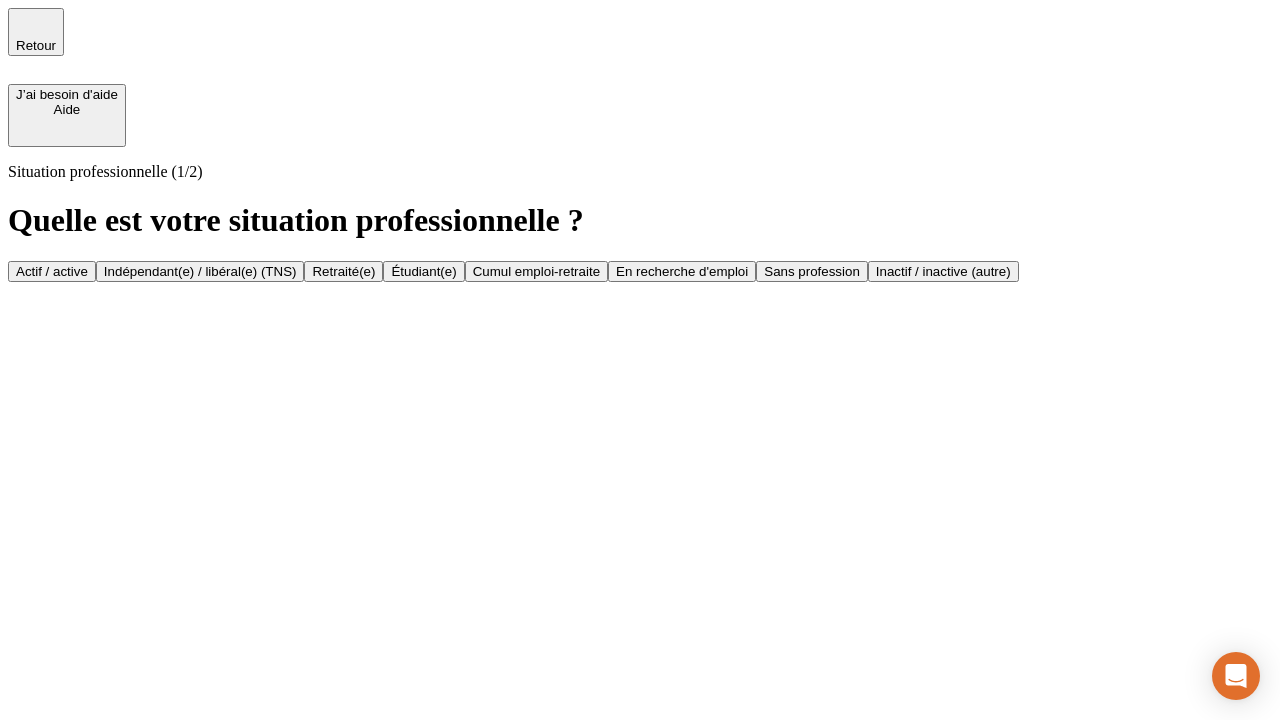 click on "Indépendant(e) / libéral(e) (TNS)" at bounding box center (200, 271) 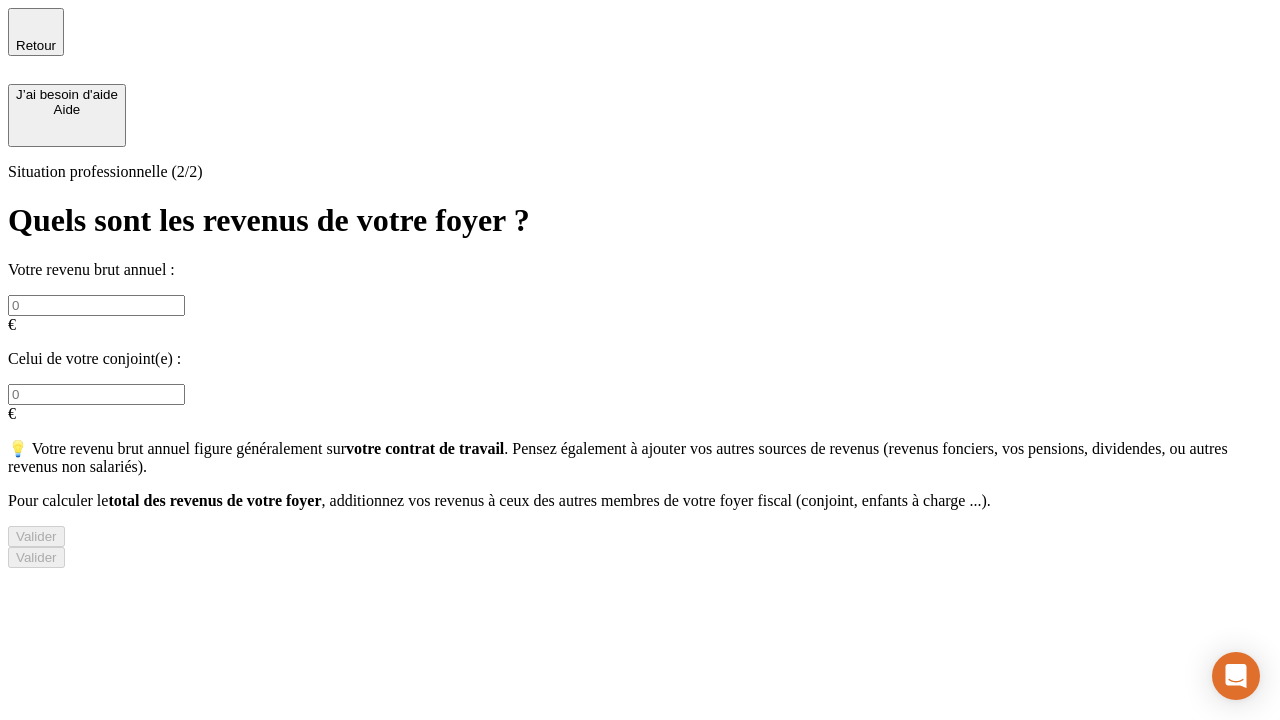 click at bounding box center (96, 305) 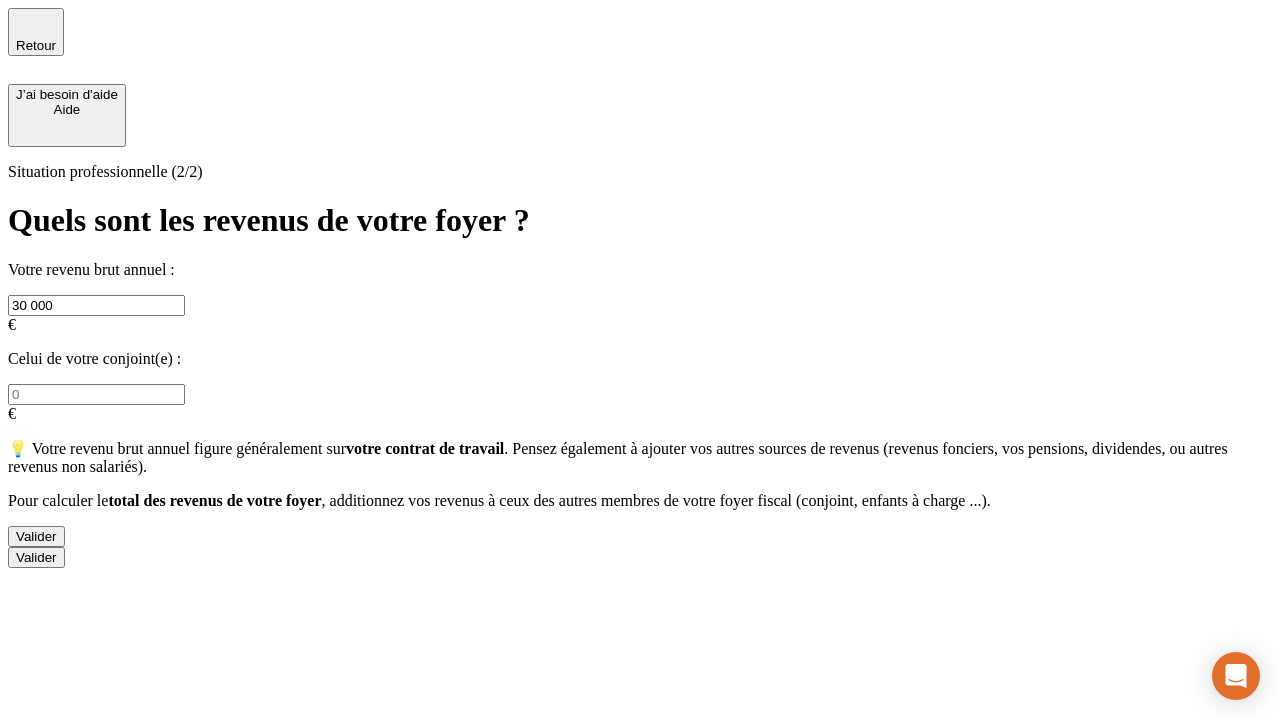 type on "30 000" 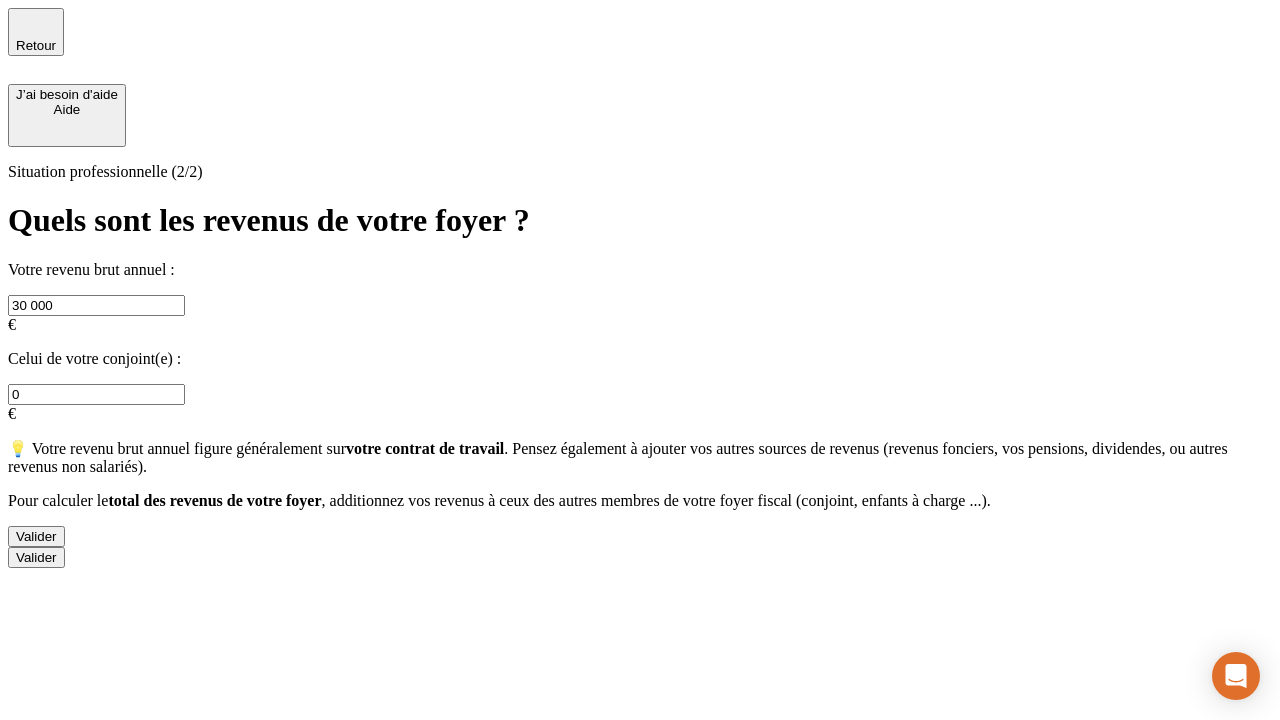 type on "0" 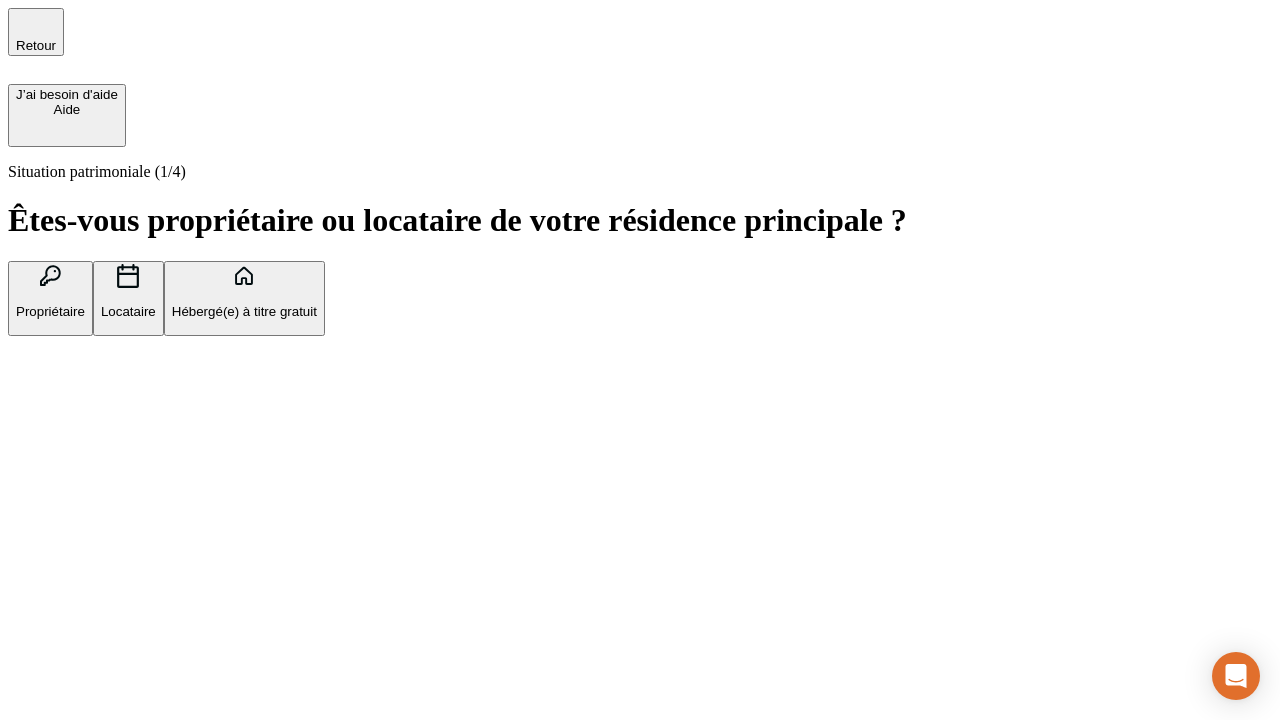 click on "Locataire" at bounding box center (128, 311) 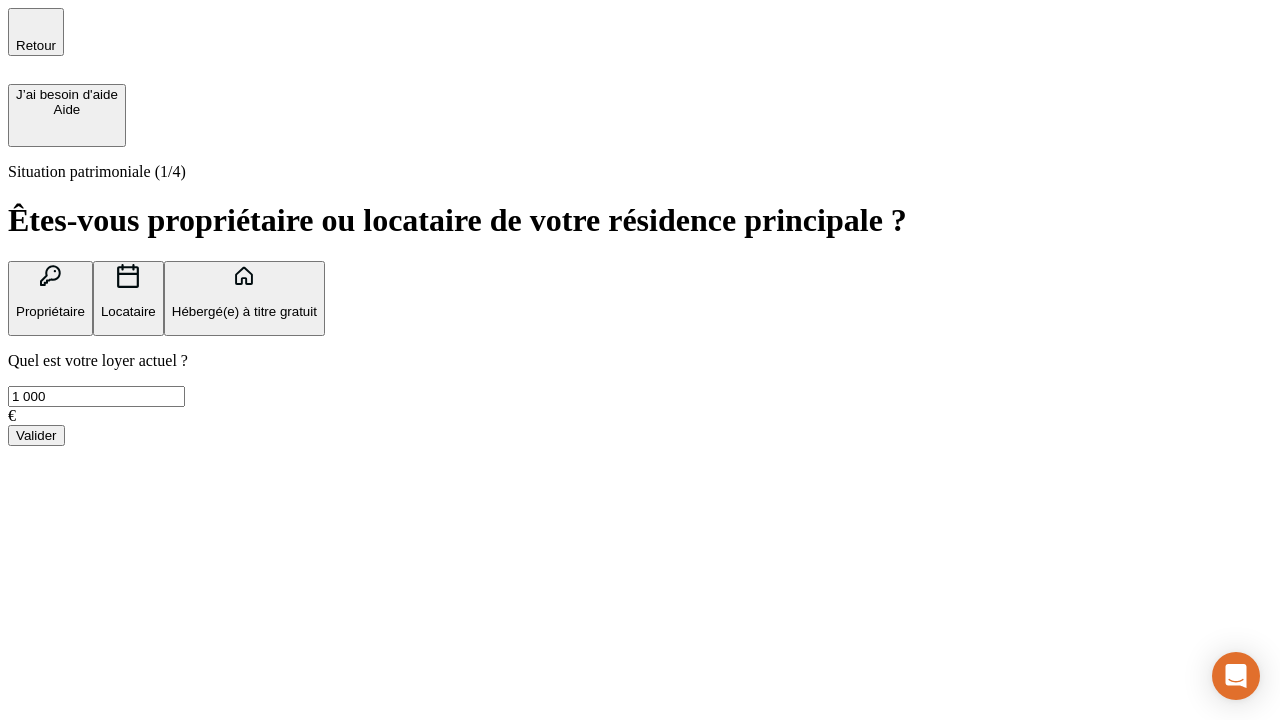type on "1 000" 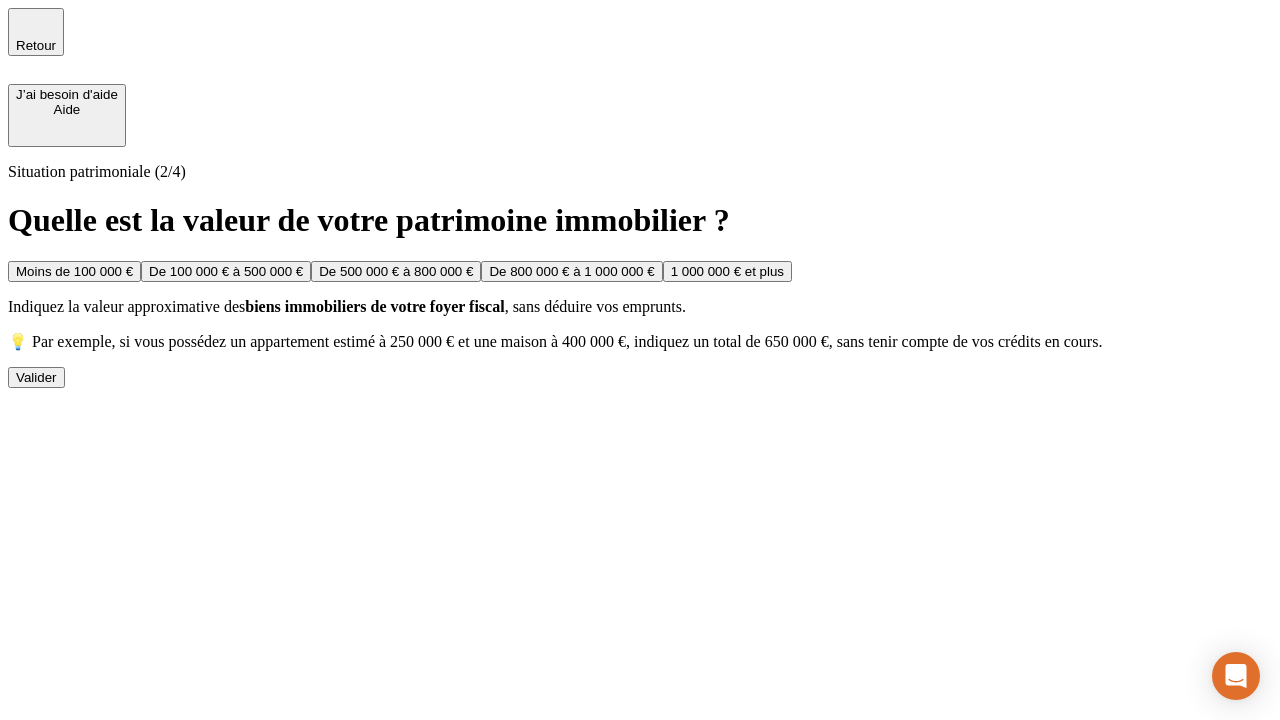 click on "Moins de 100 000 €" at bounding box center (74, 271) 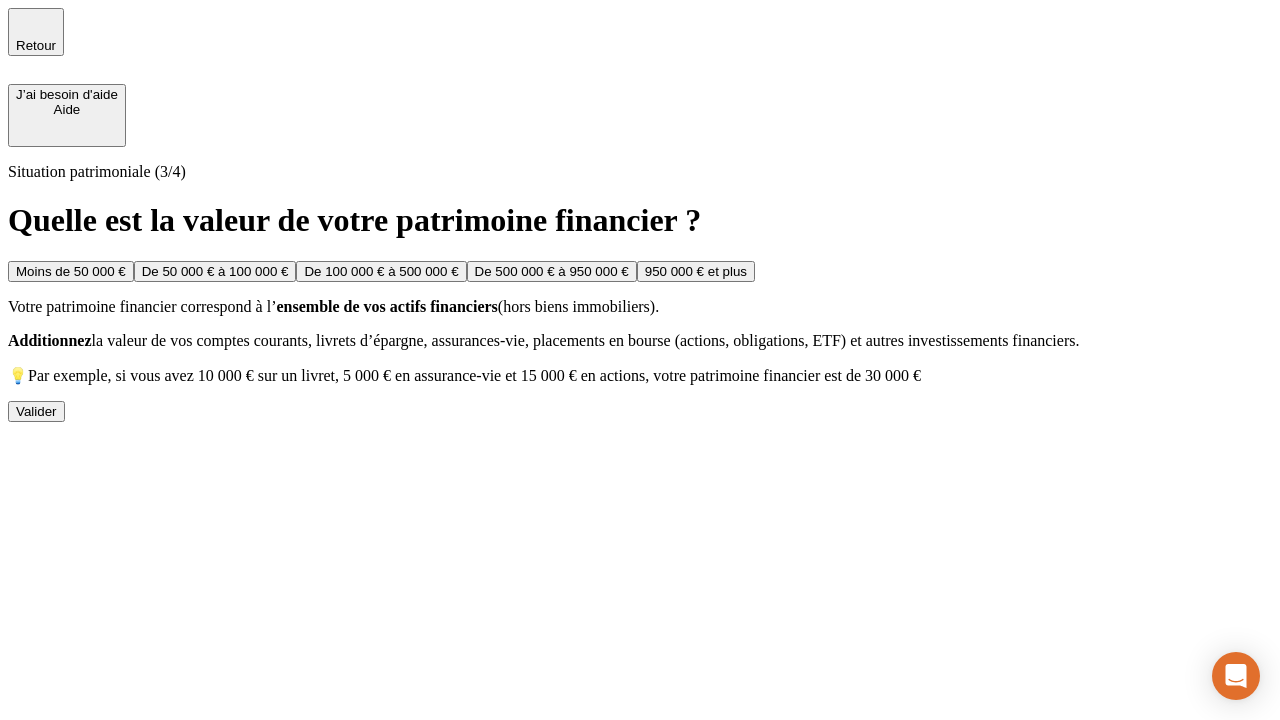 click on "Moins de 50 000 €" at bounding box center [71, 271] 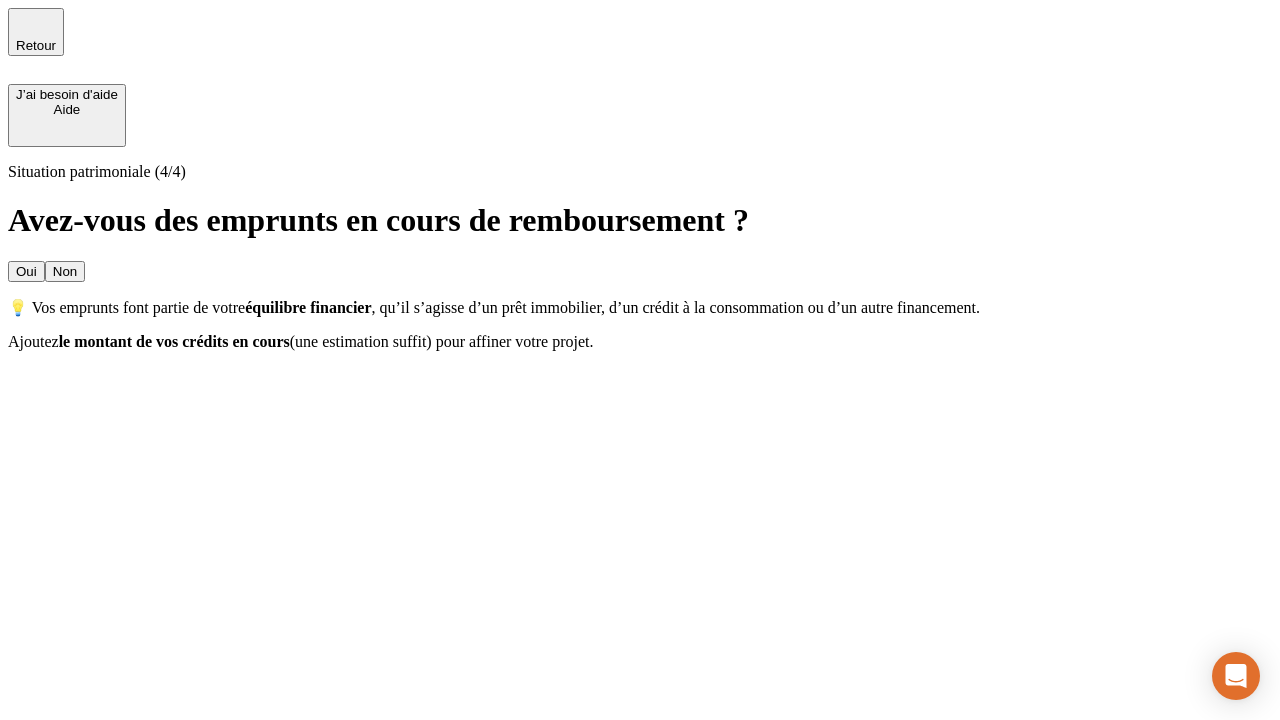 click on "Non" at bounding box center (65, 271) 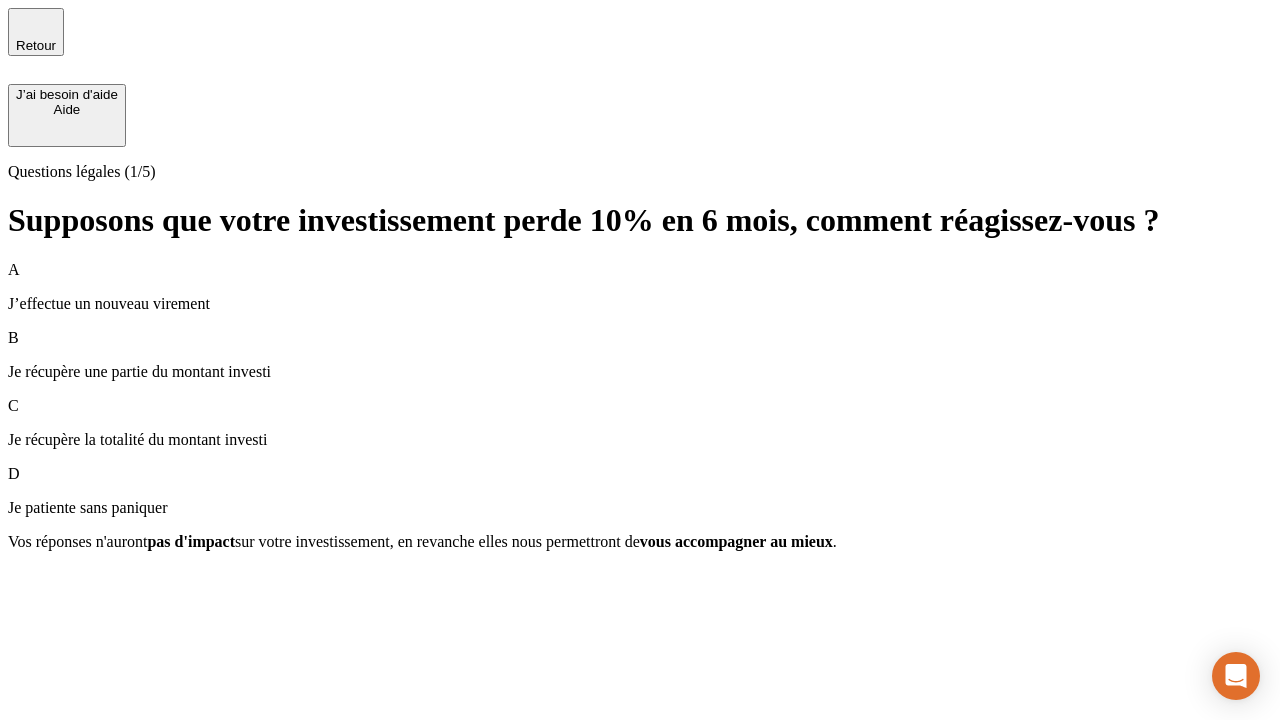 click on "A J’effectue un nouveau virement" at bounding box center (640, 287) 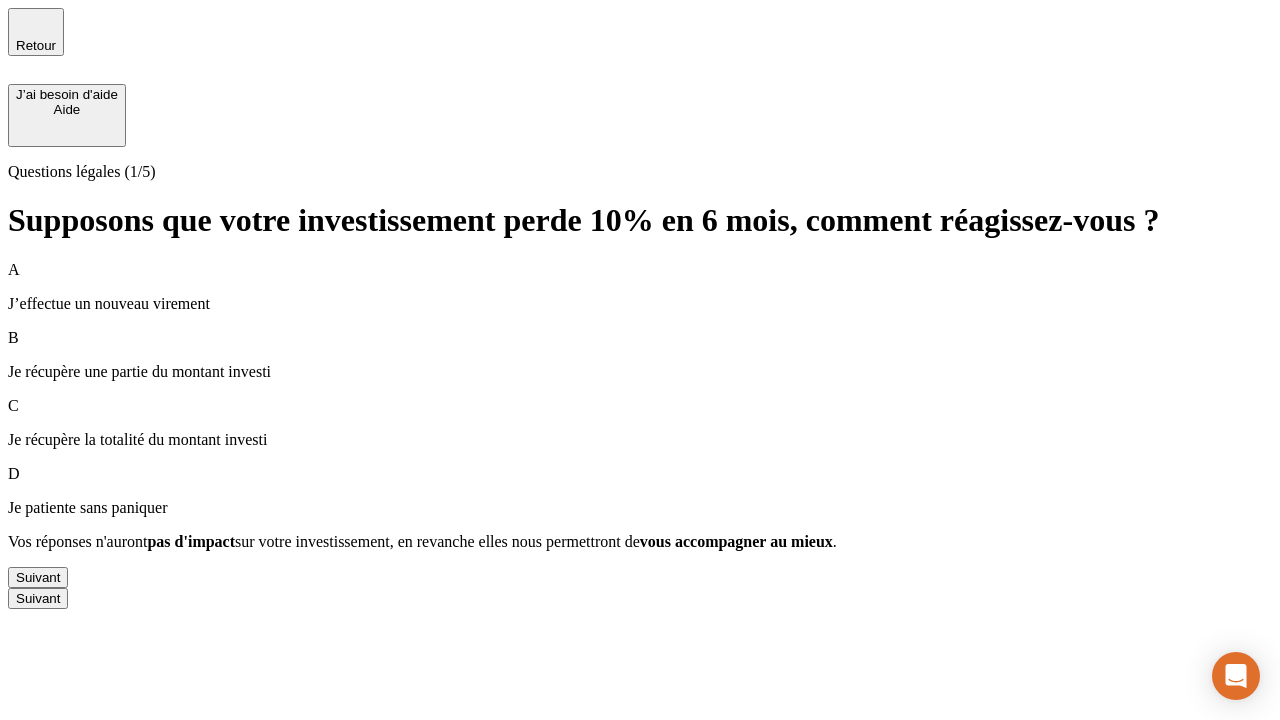 click on "Suivant" at bounding box center (38, 577) 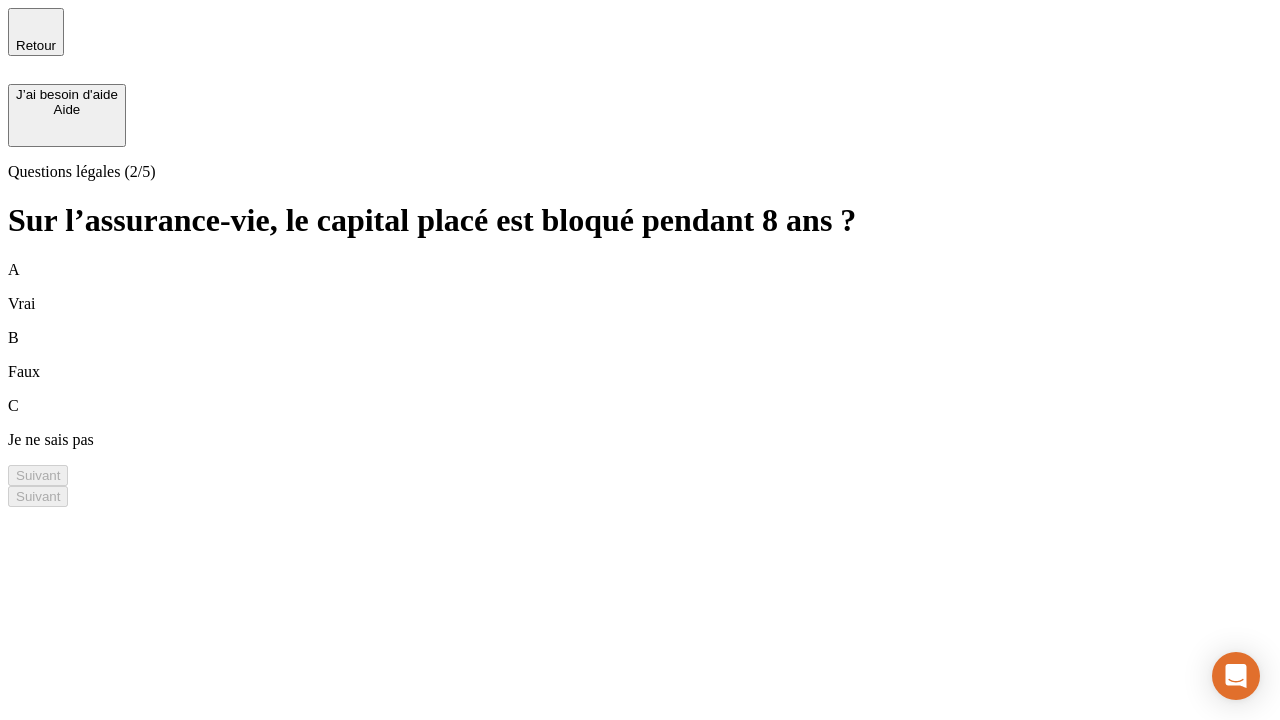 click on "A Vrai" at bounding box center [640, 287] 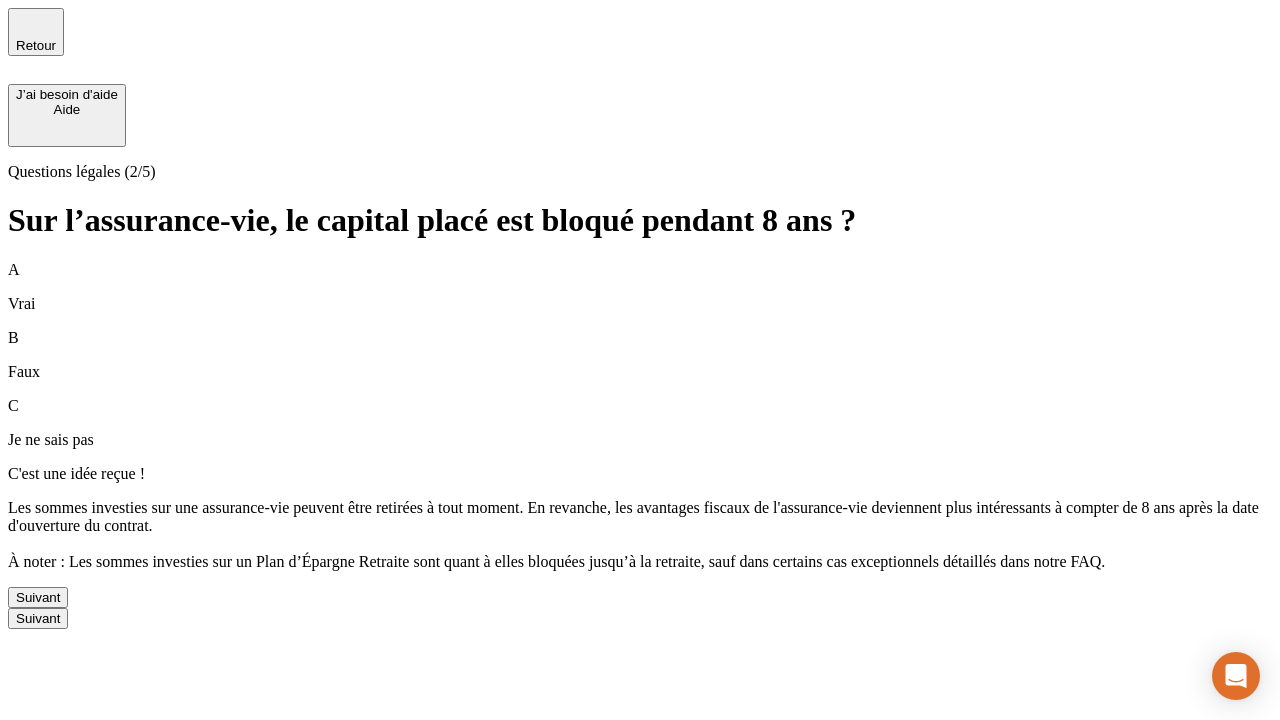 click on "Suivant" at bounding box center [38, 597] 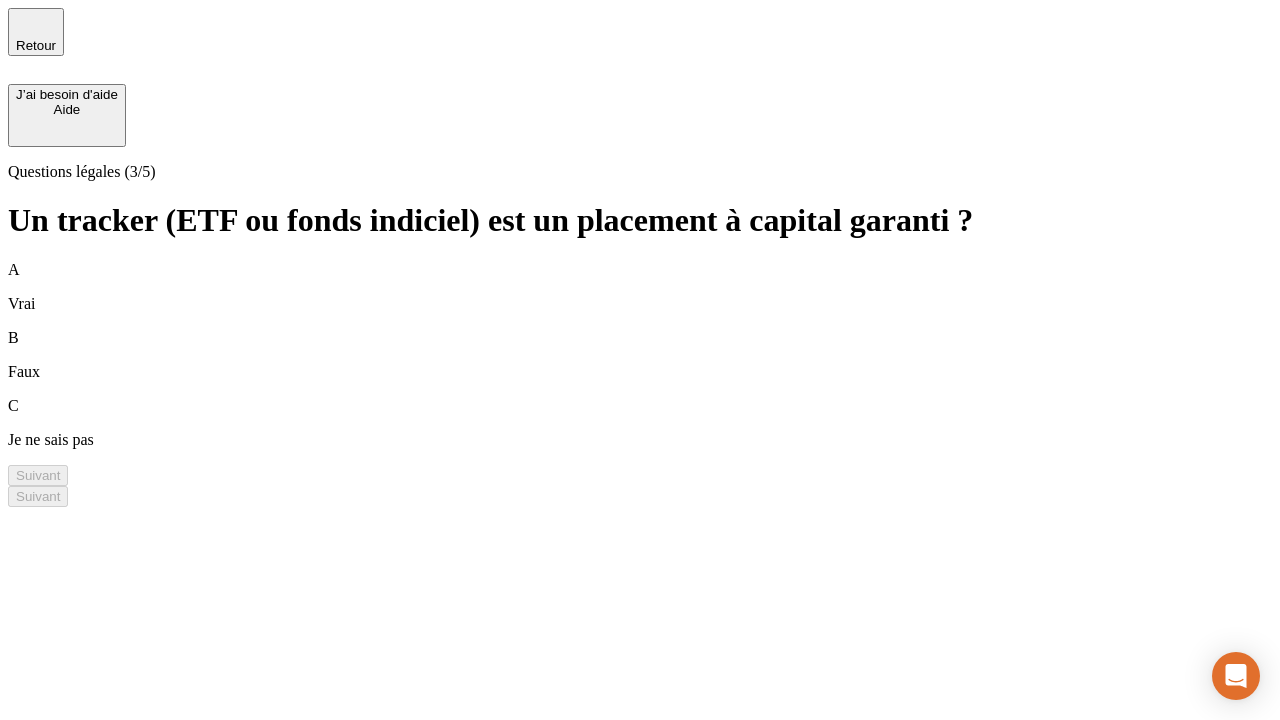 click on "A Vrai" at bounding box center (640, 287) 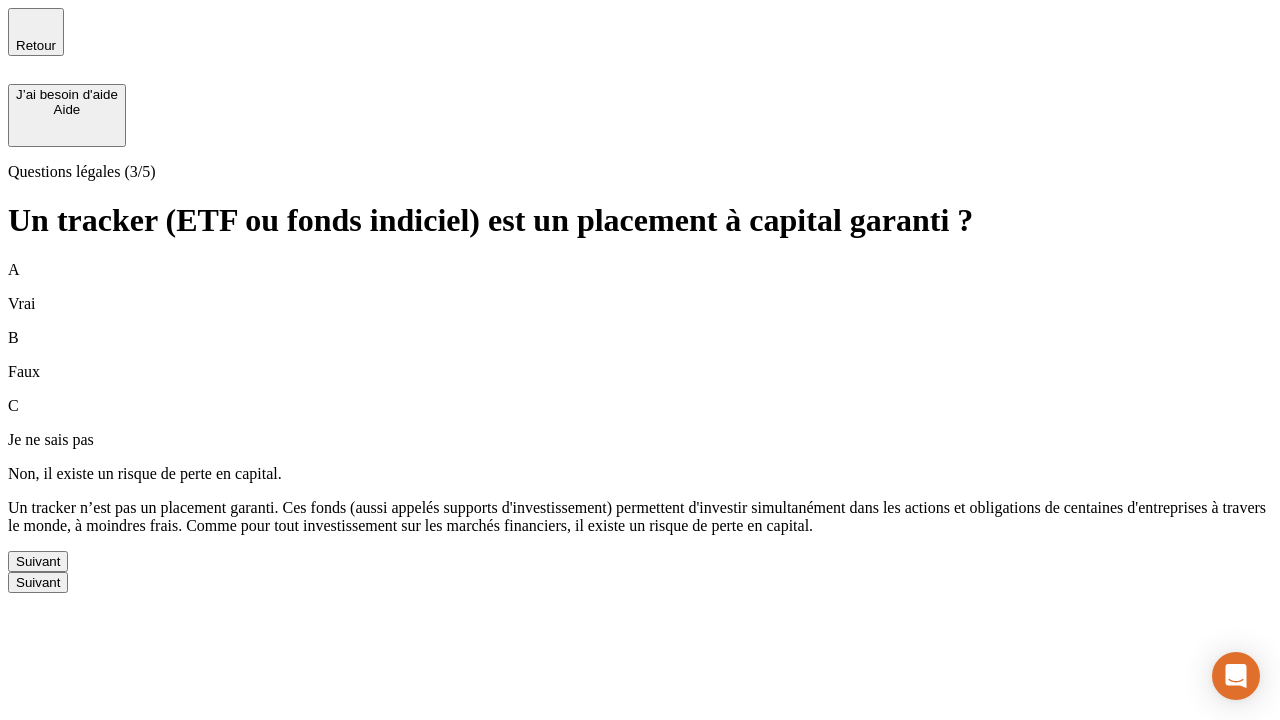 click on "Suivant" at bounding box center (38, 561) 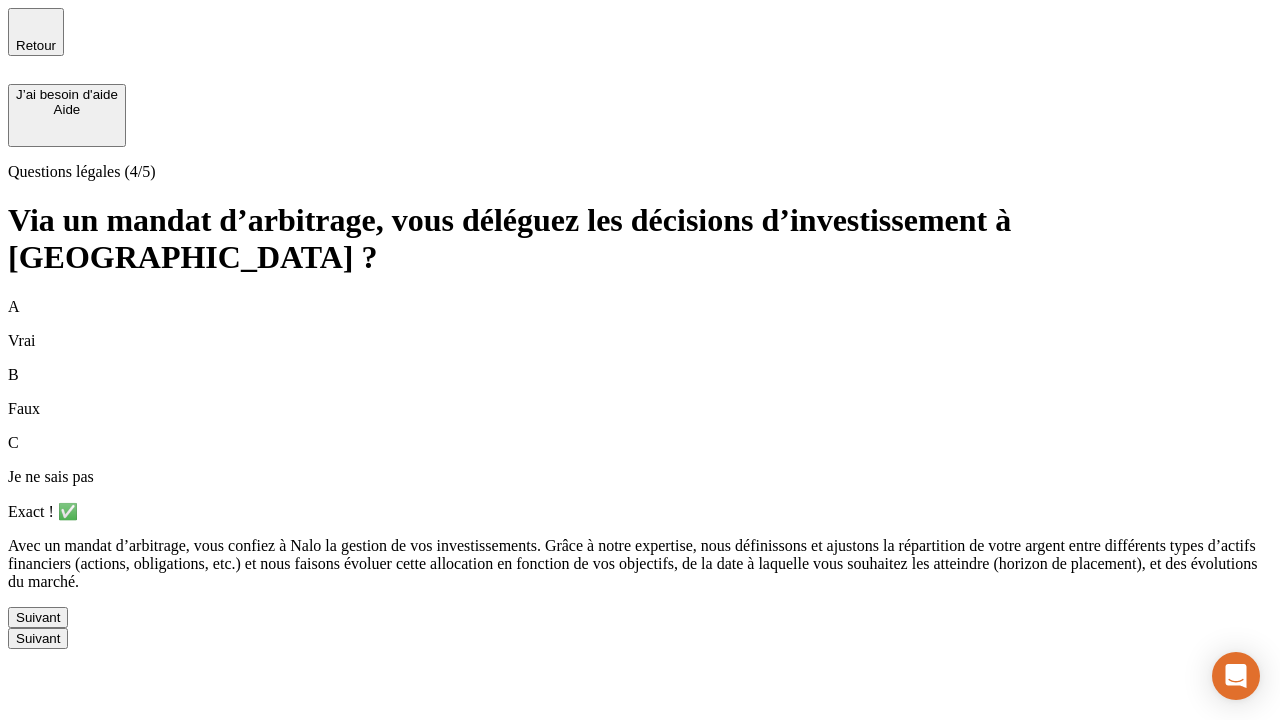 click on "Suivant" at bounding box center [38, 617] 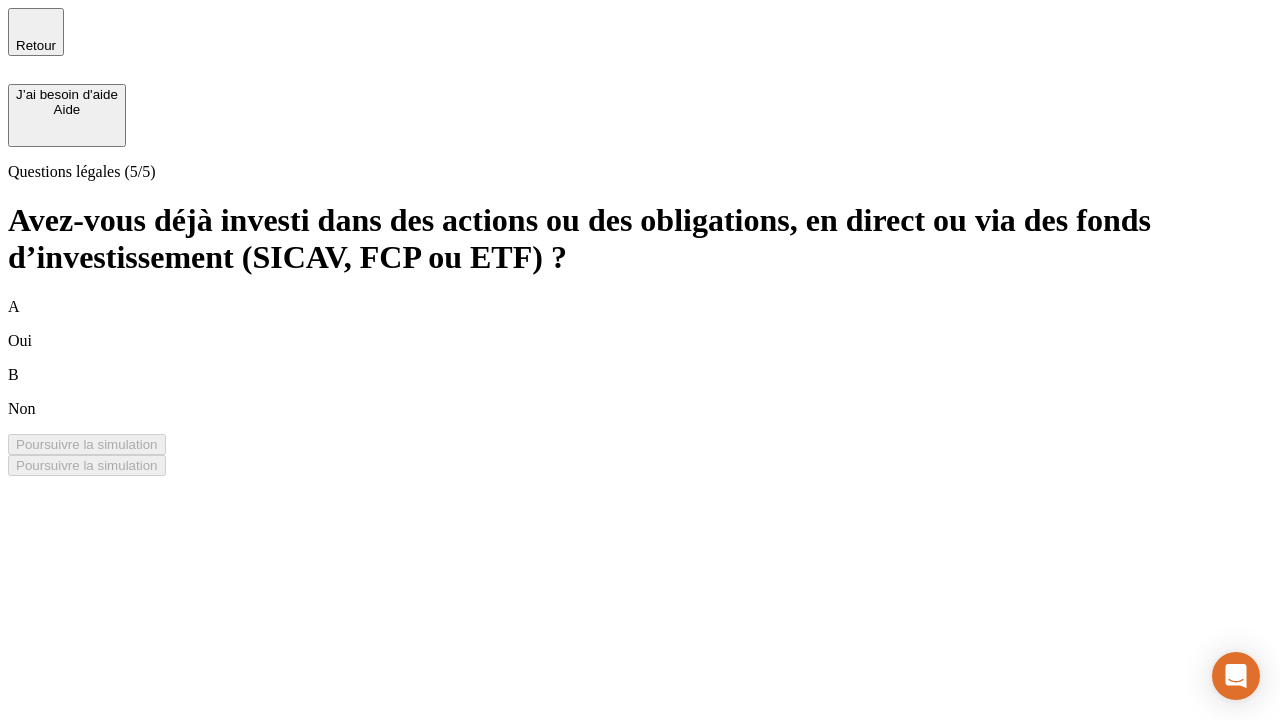 click on "B Non" at bounding box center (640, 392) 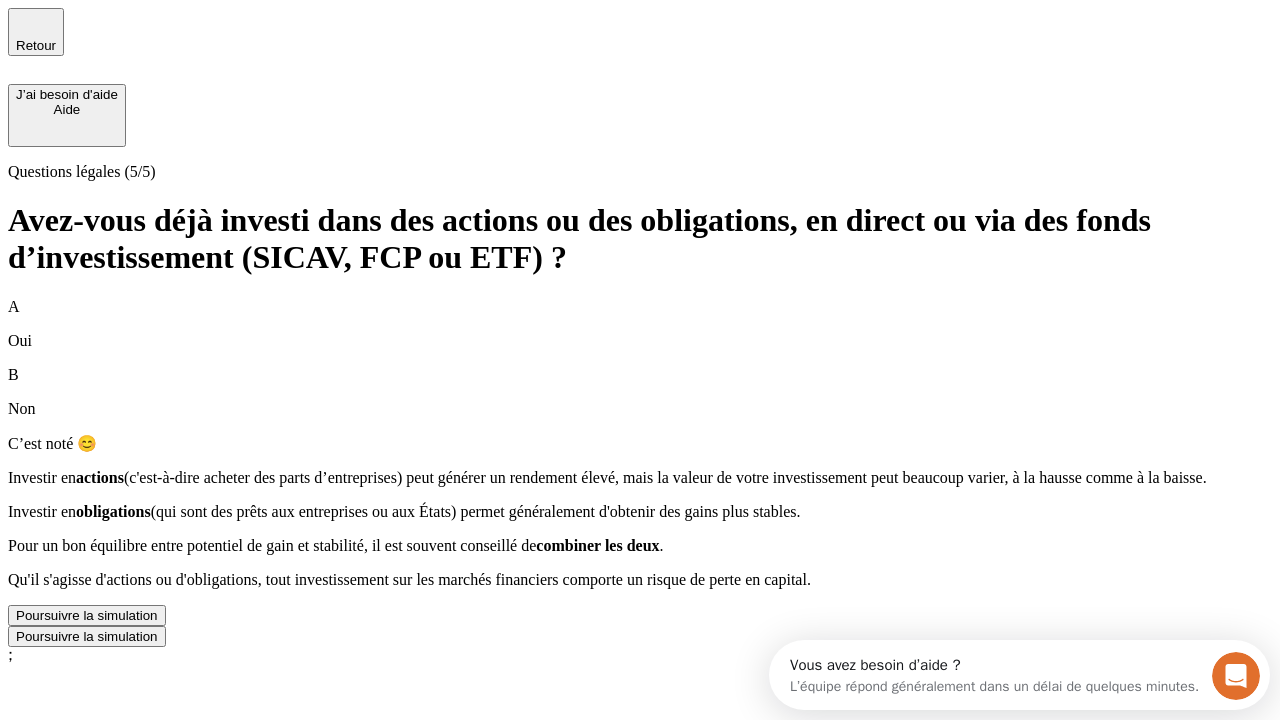 scroll, scrollTop: 0, scrollLeft: 0, axis: both 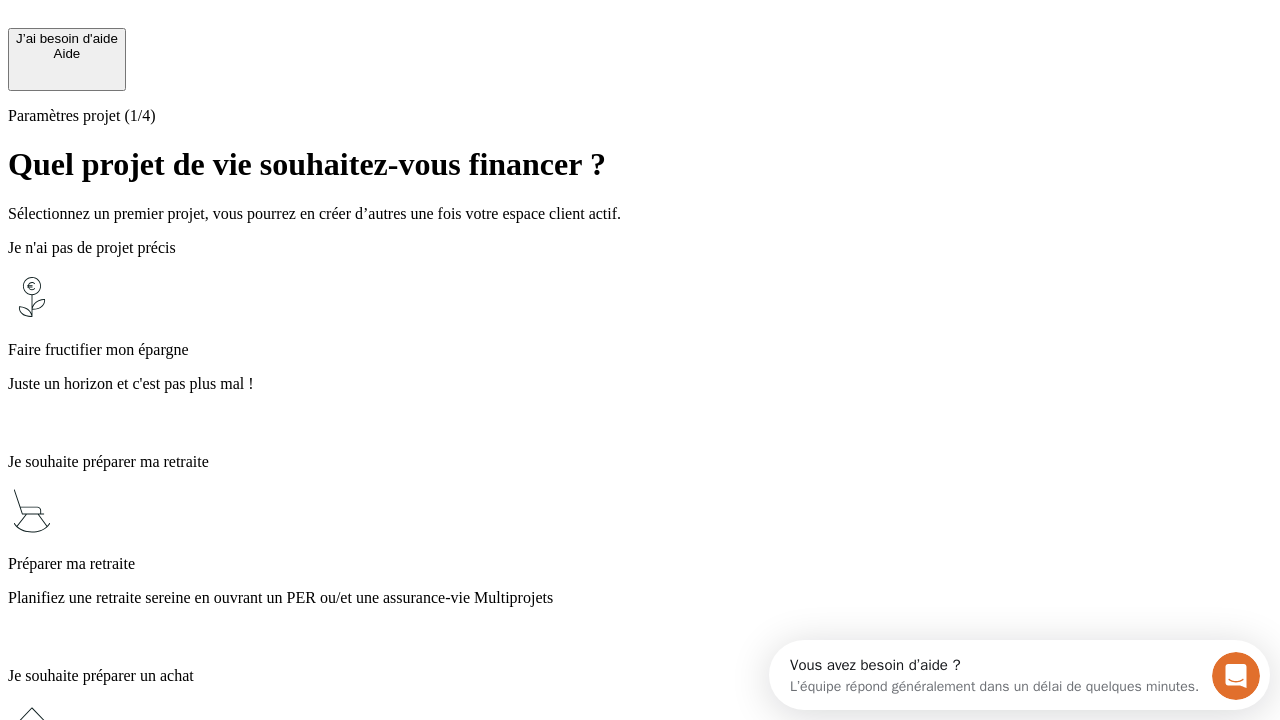 click on "Planifiez une retraite sereine en ouvrant un PER ou/et une assurance-vie Multiprojets" at bounding box center (640, 598) 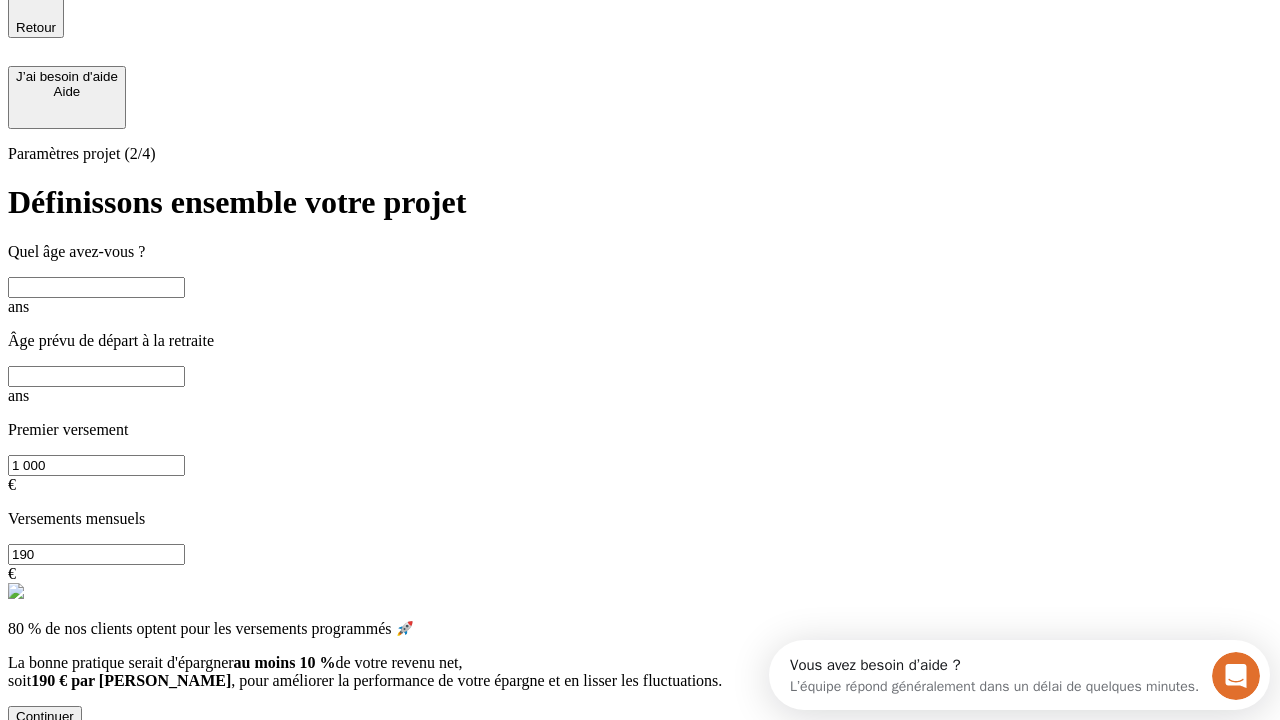 click at bounding box center [96, 287] 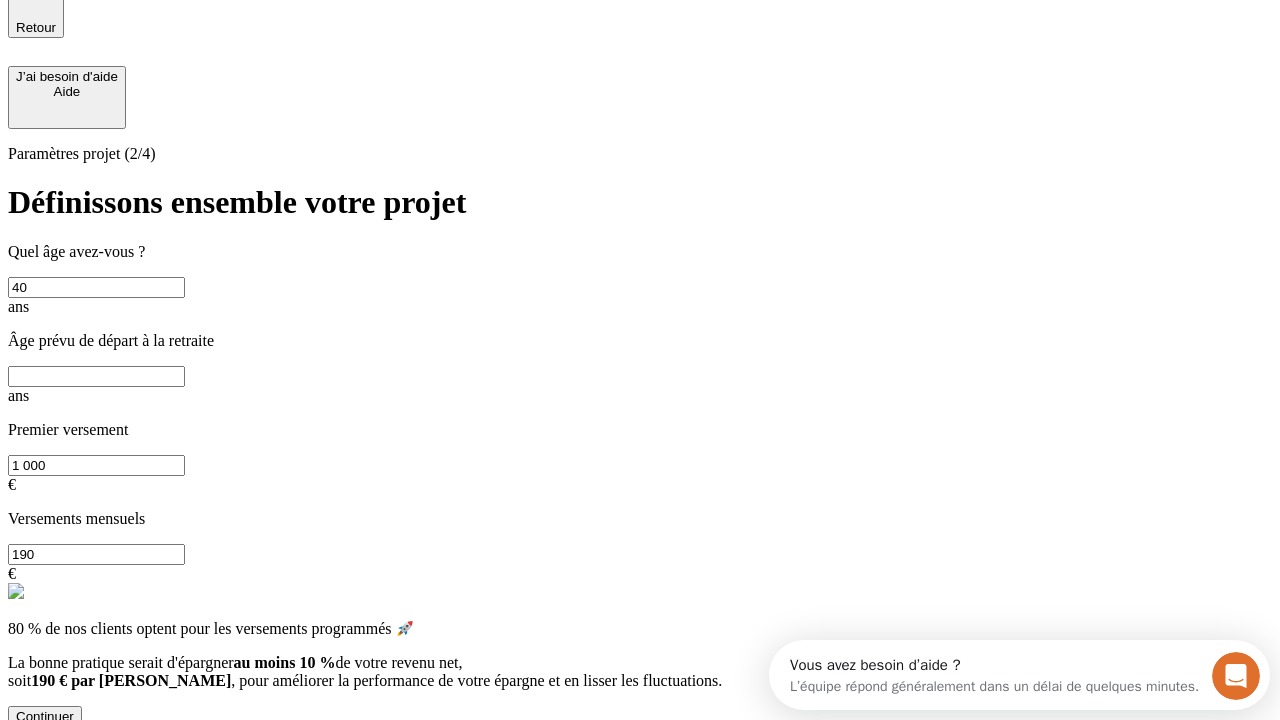 type on "40" 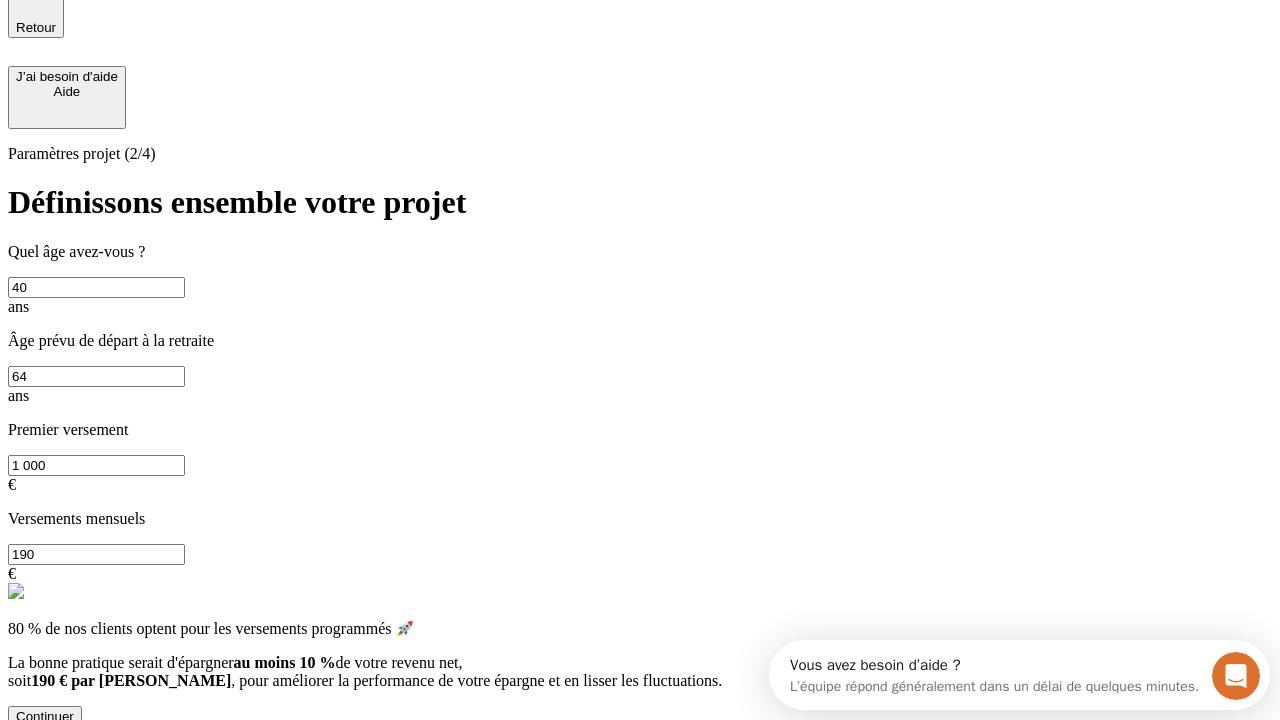 type on "64" 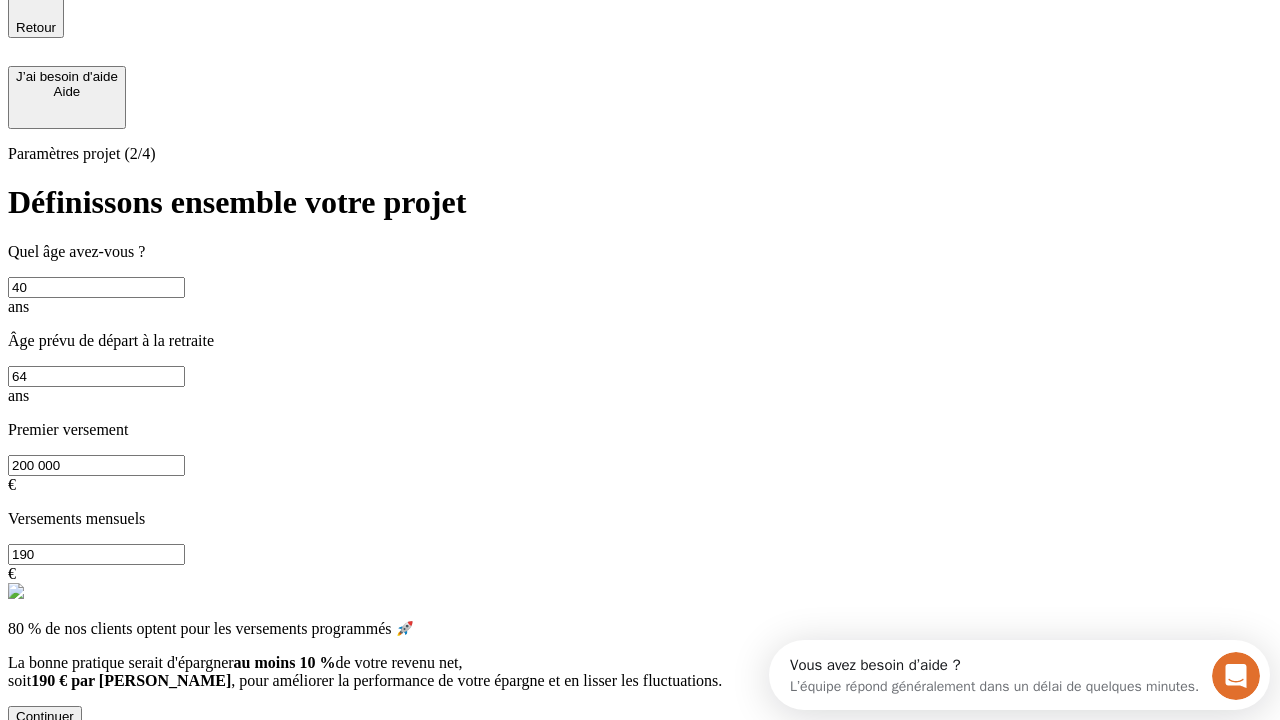 type on "200 000" 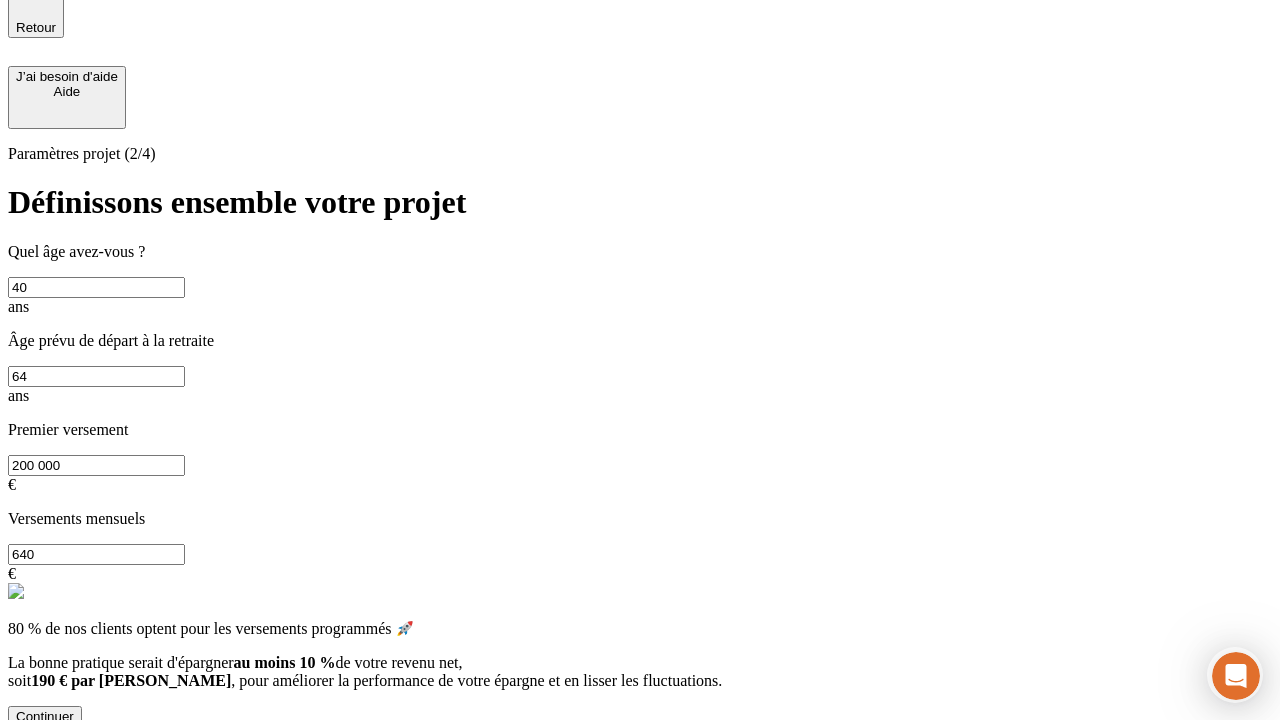 type on "640" 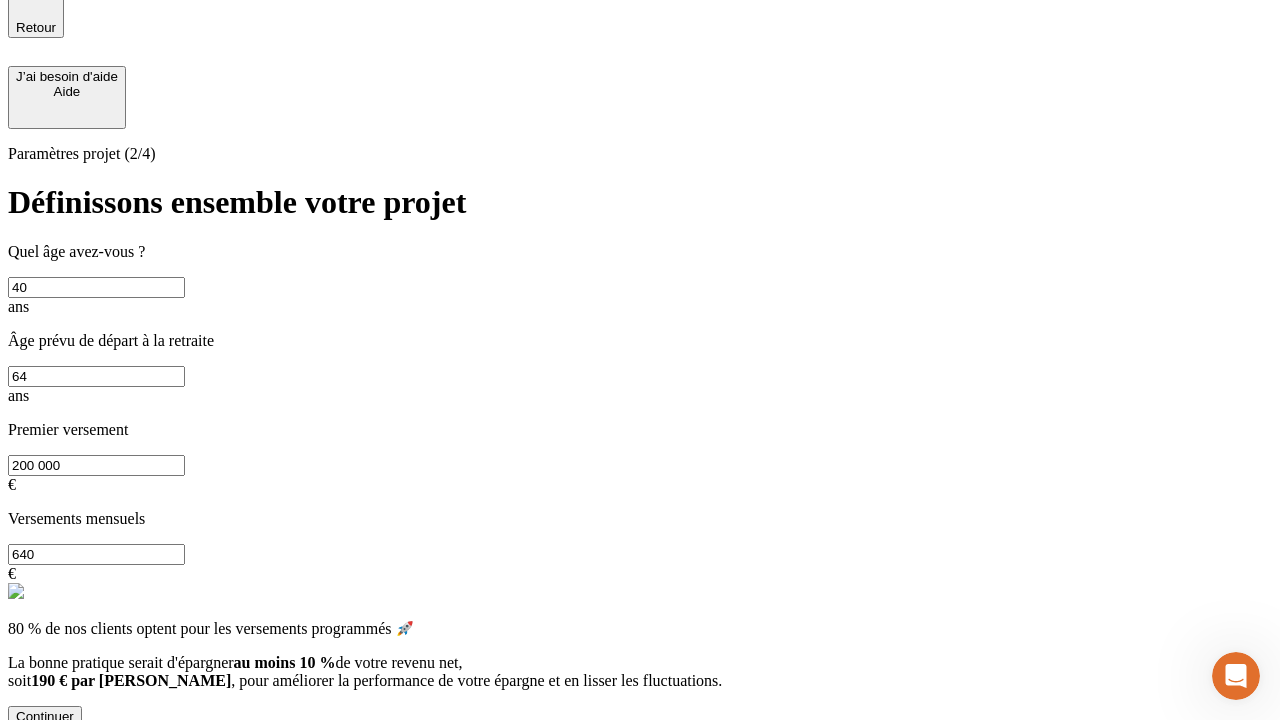 scroll, scrollTop: 0, scrollLeft: 0, axis: both 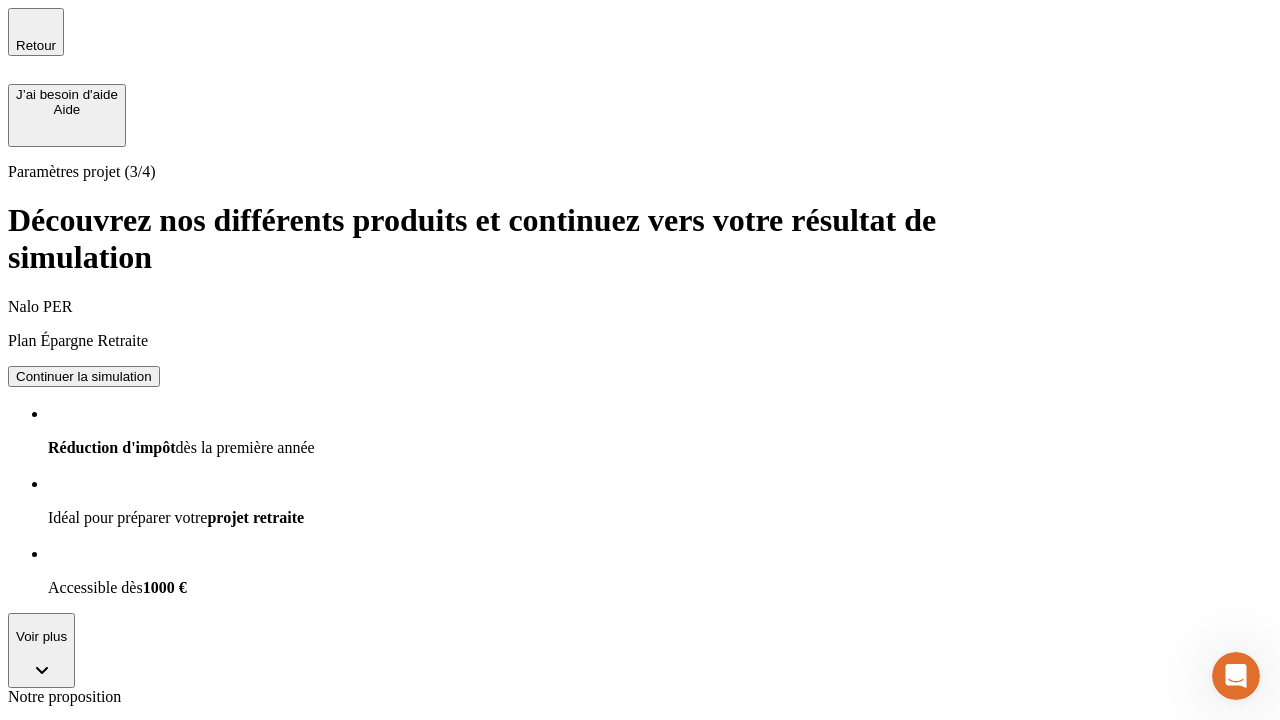 click on "Continuer la simulation" at bounding box center [84, 376] 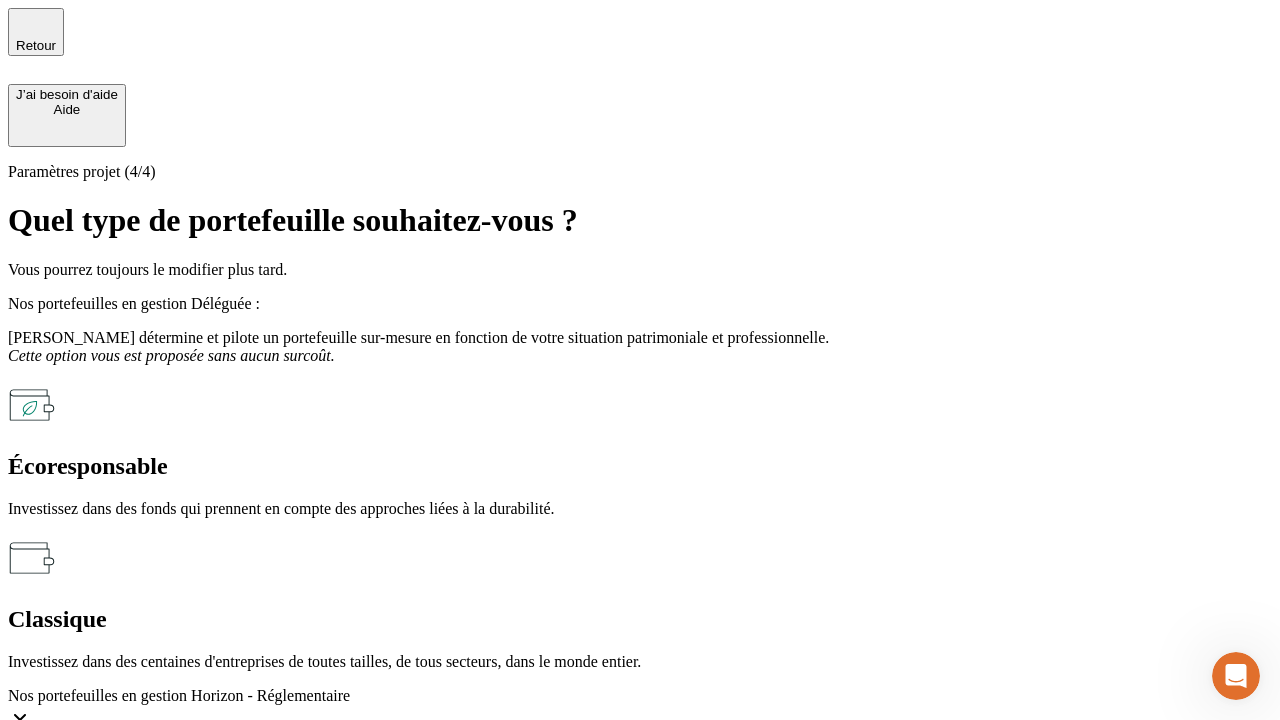 click on "Classique" at bounding box center (640, 619) 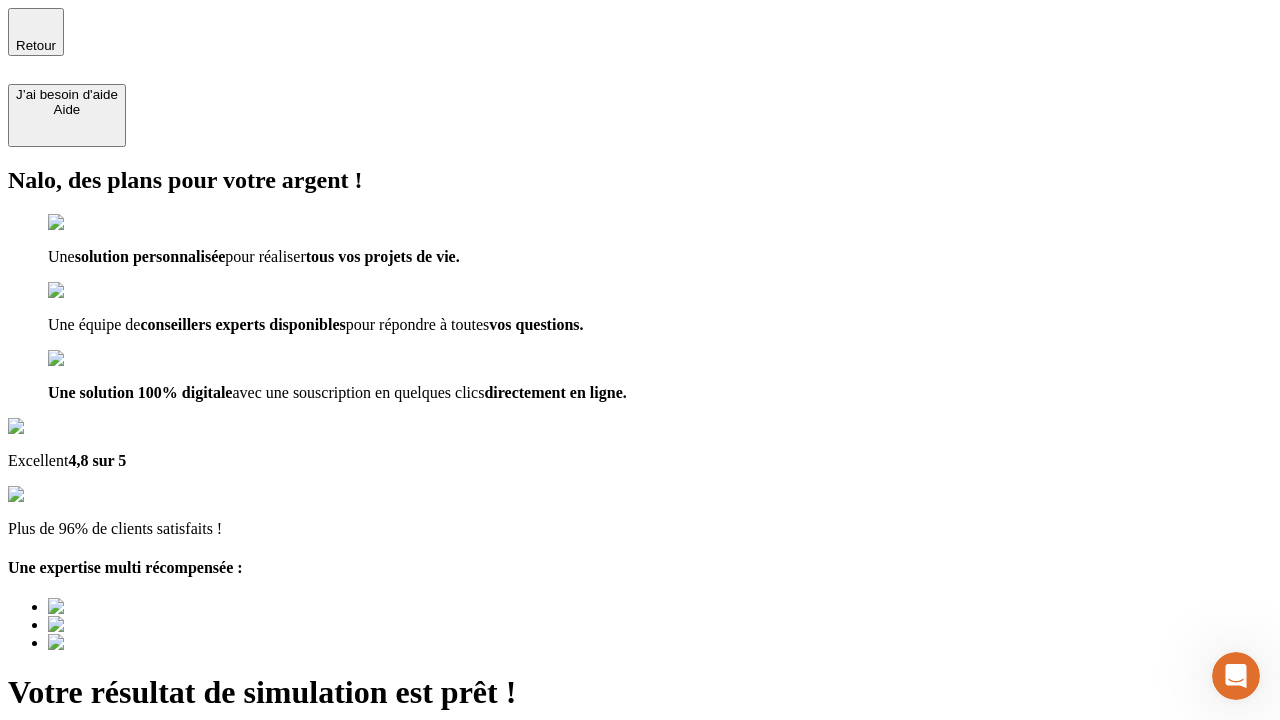click on "Découvrir ma simulation" at bounding box center (87, 797) 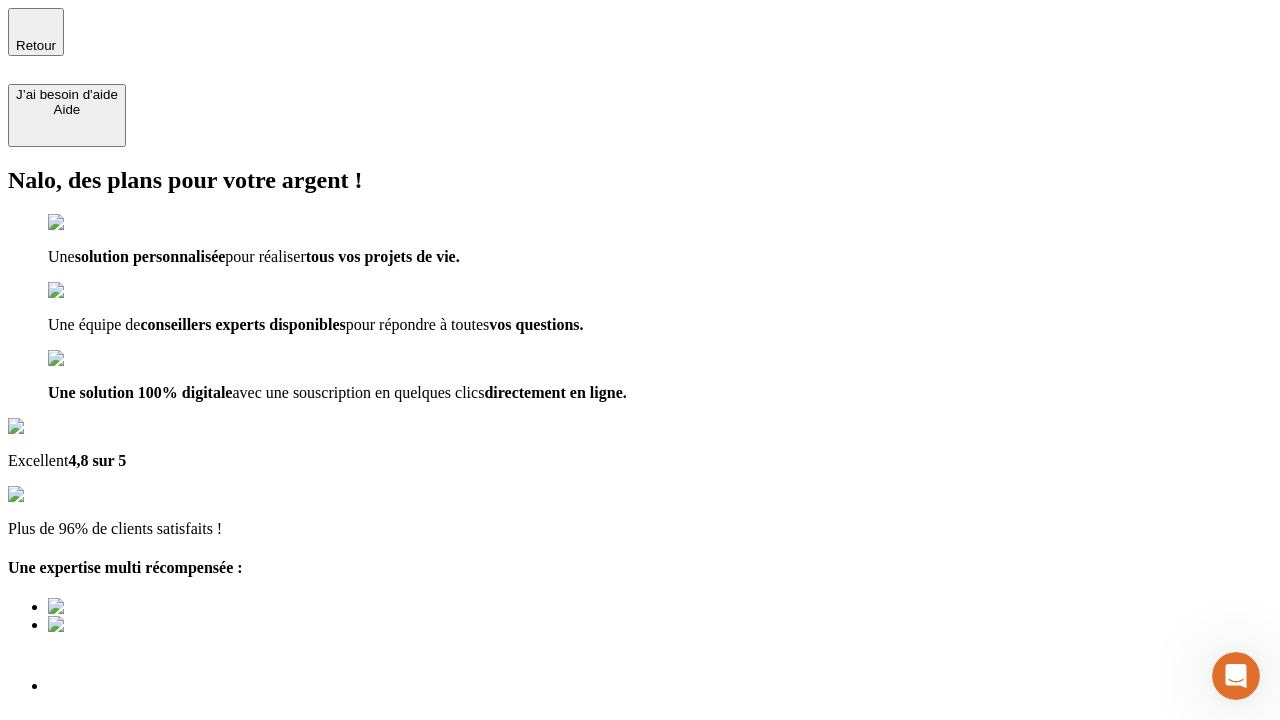 type on "[EMAIL_ADDRESS][DOMAIN_NAME]" 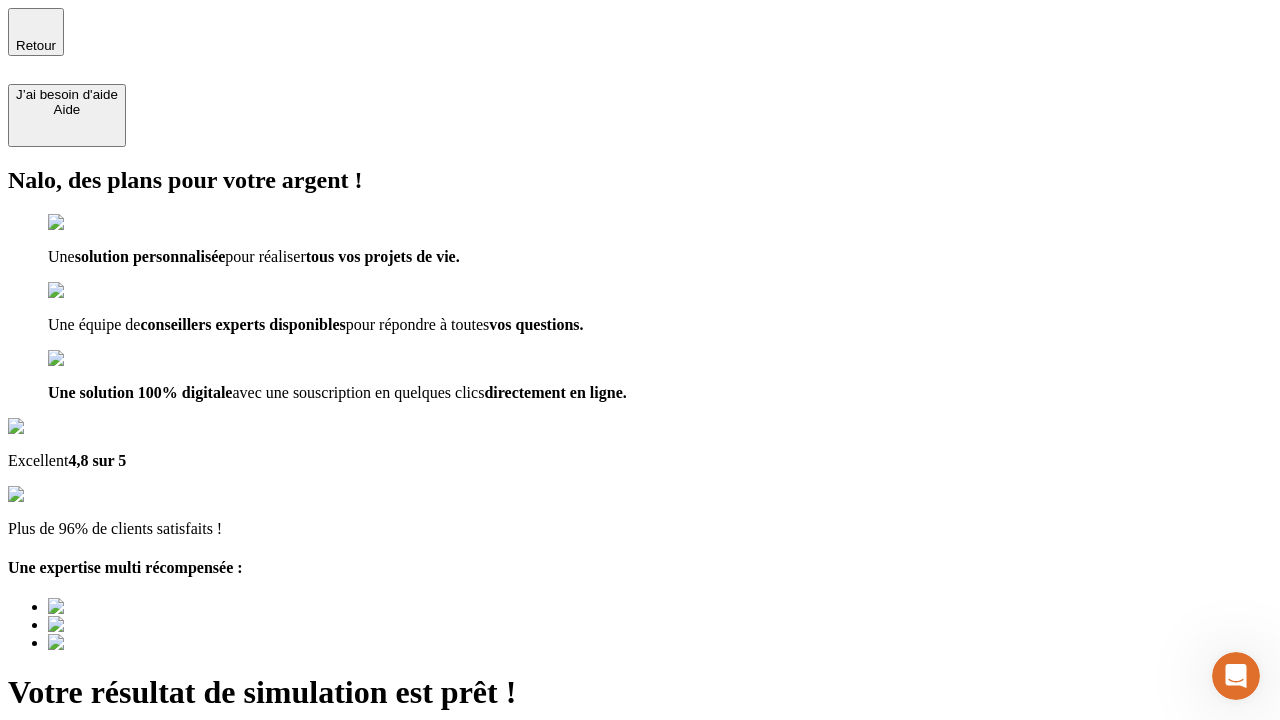 click on "Découvrir ma simulation" at bounding box center (87, 847) 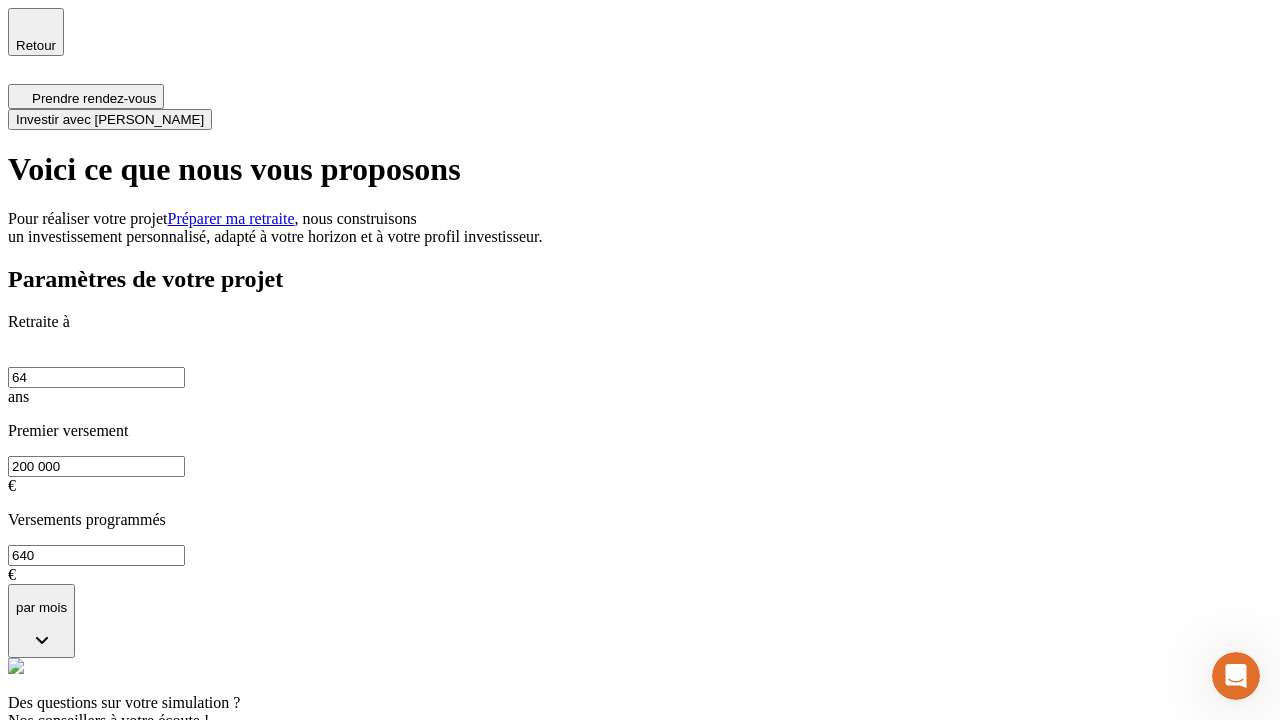 click on "Investir avec [PERSON_NAME]" at bounding box center (110, 119) 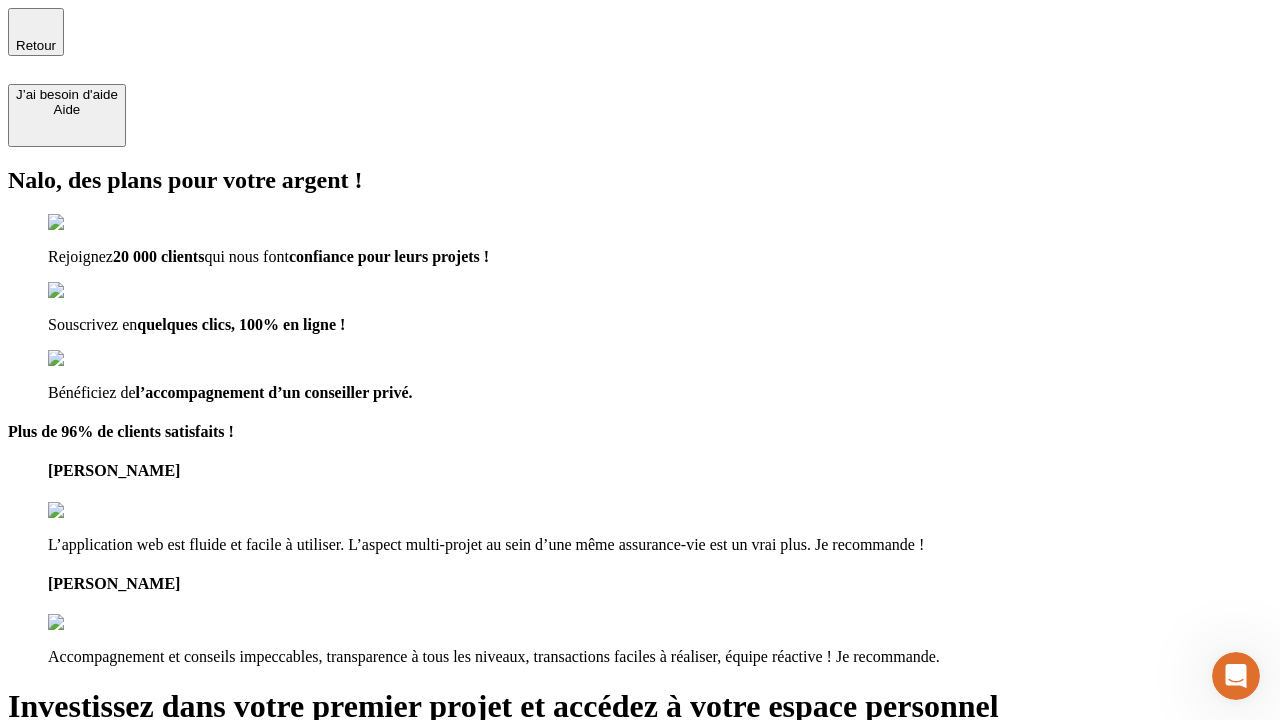 type on "[EMAIL_ADDRESS][DOMAIN_NAME]" 